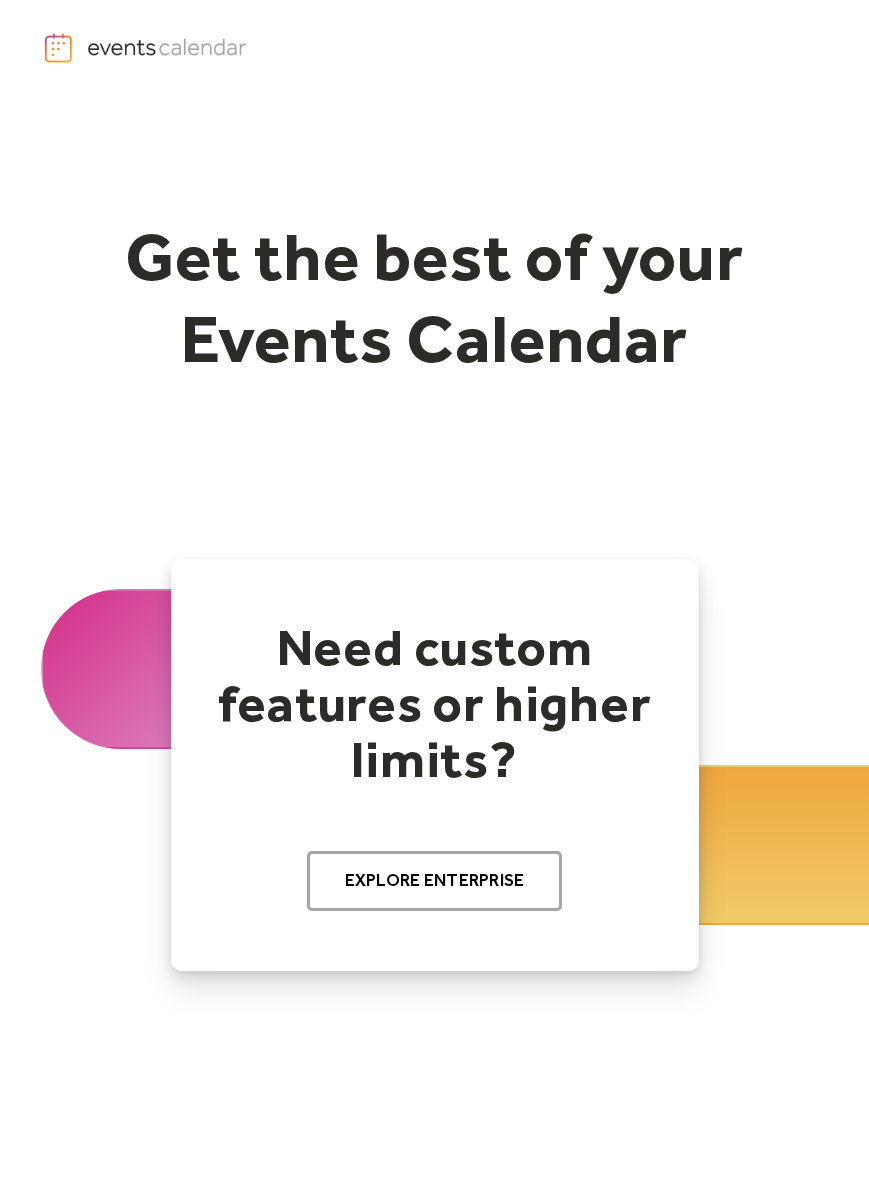 scroll, scrollTop: 0, scrollLeft: 0, axis: both 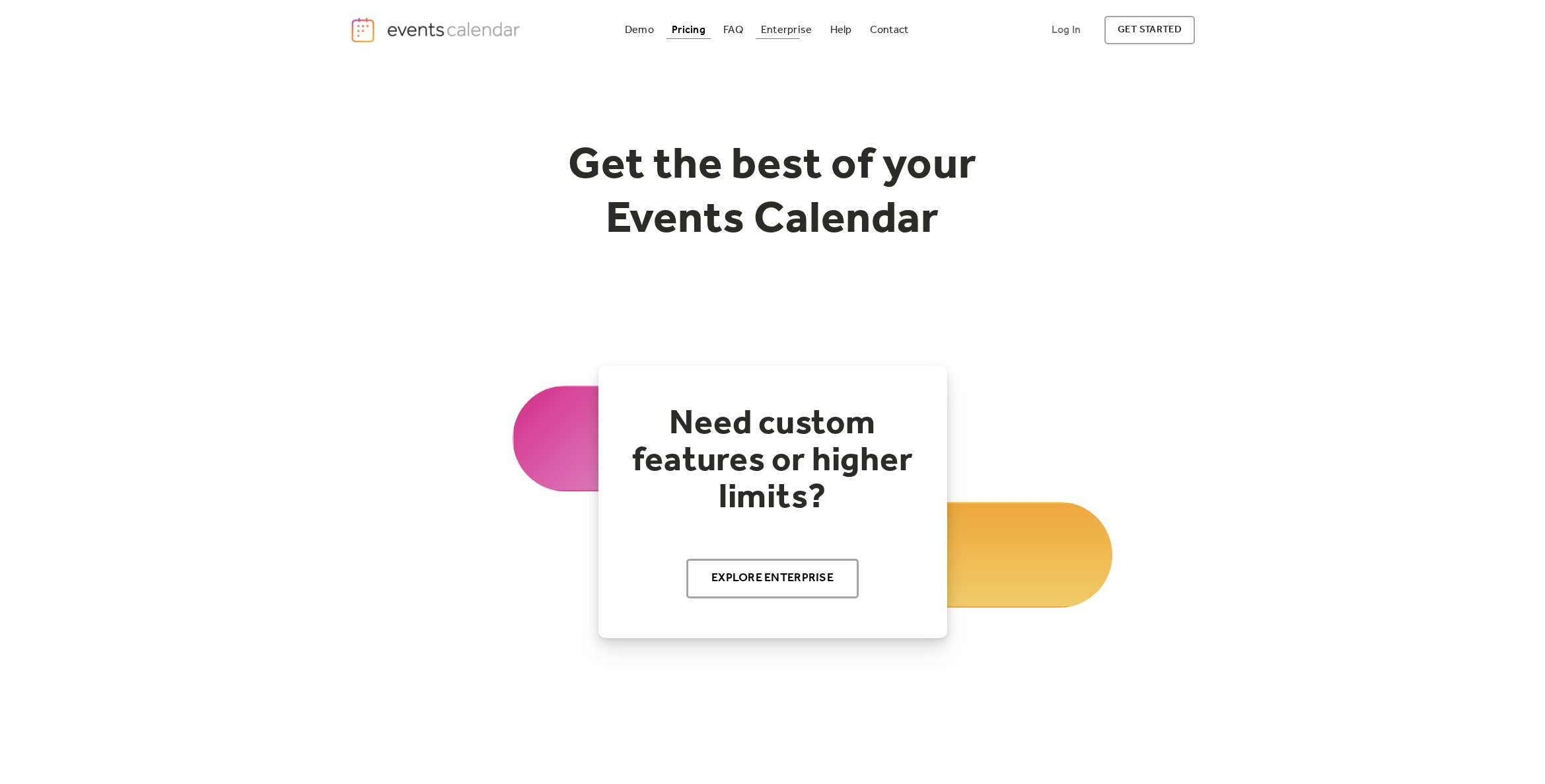 click on "Enterprise" at bounding box center [786, 30] 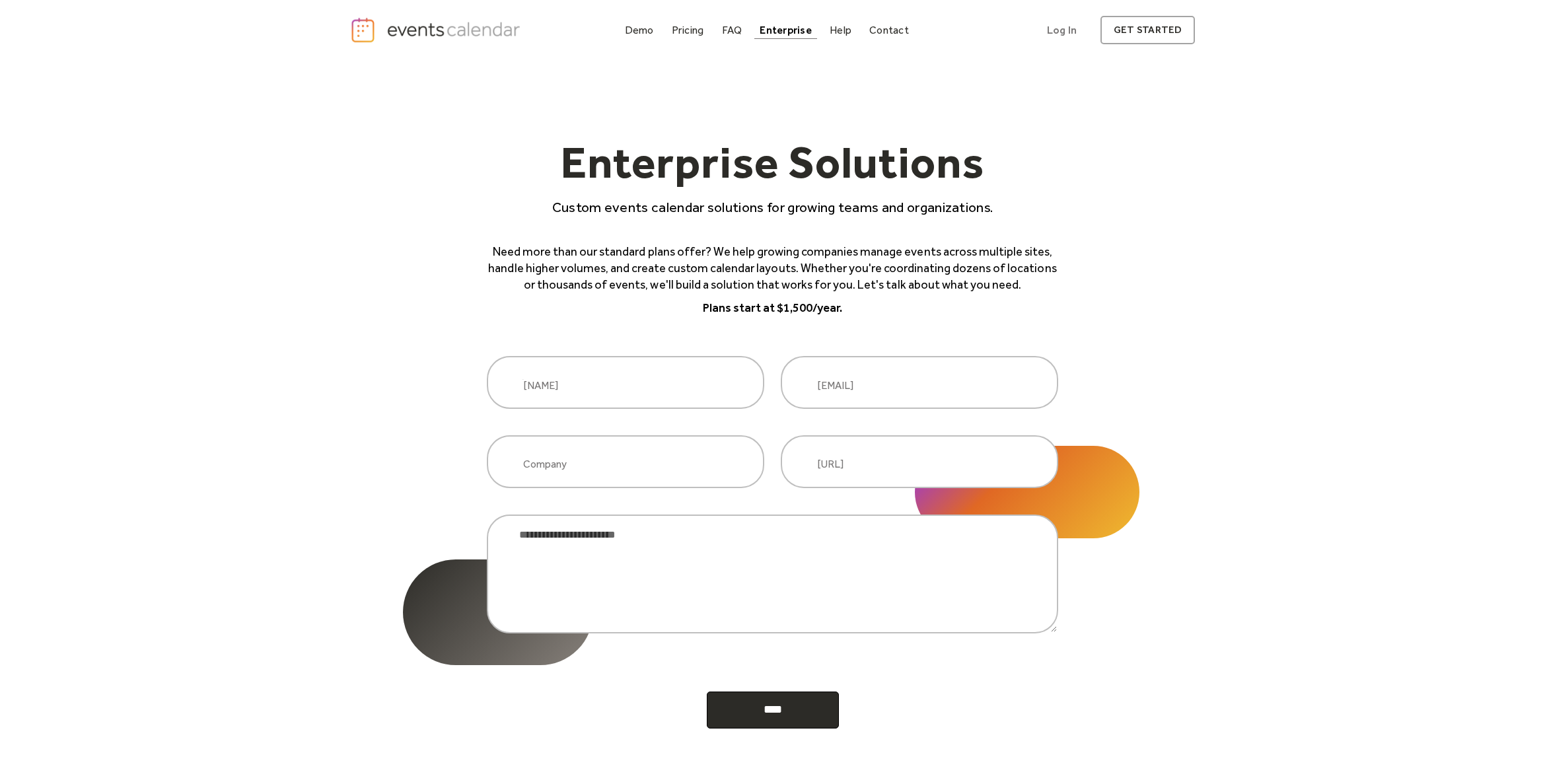 scroll, scrollTop: 0, scrollLeft: 0, axis: both 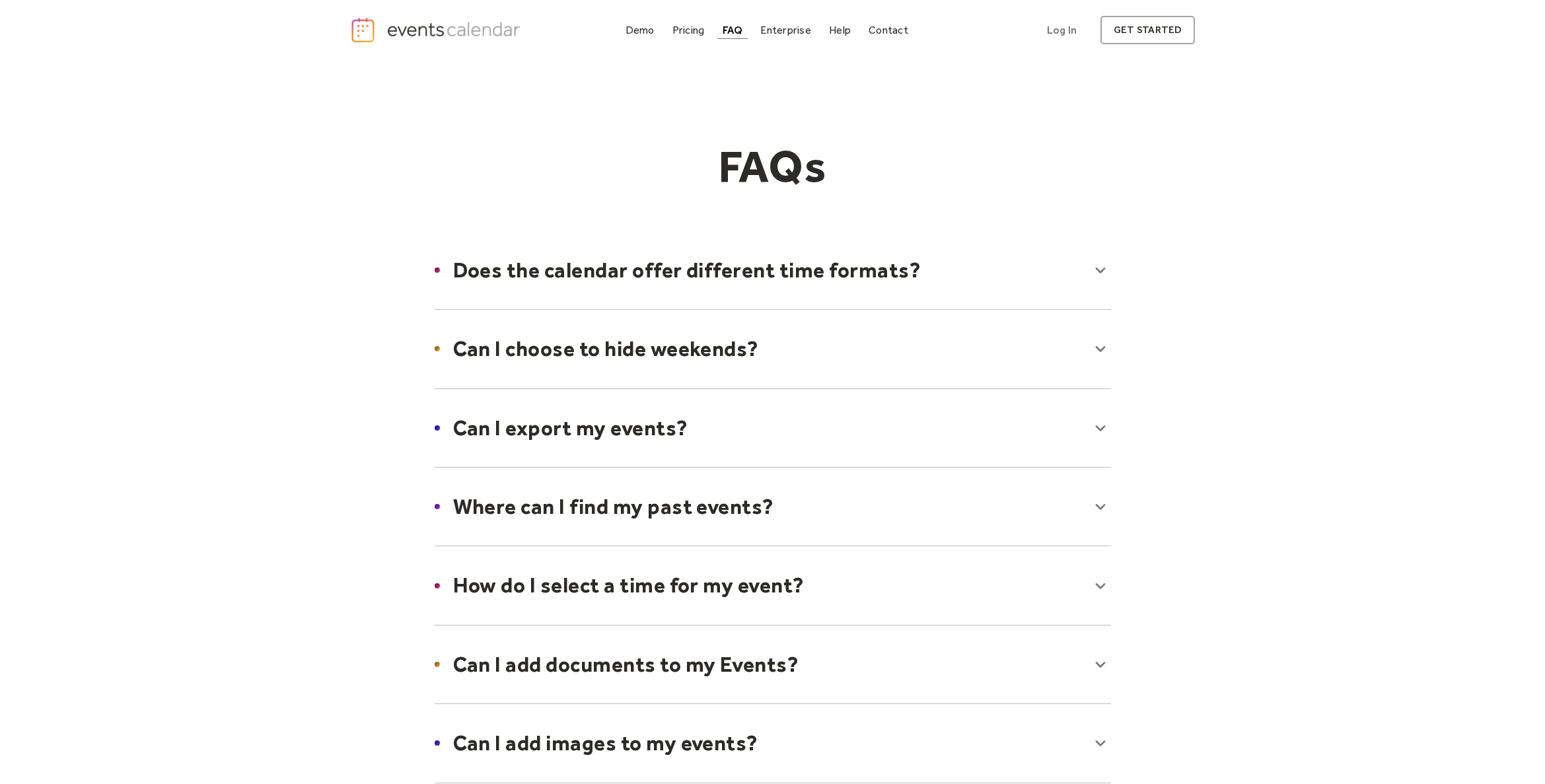 click on "Pricing" at bounding box center [688, 30] 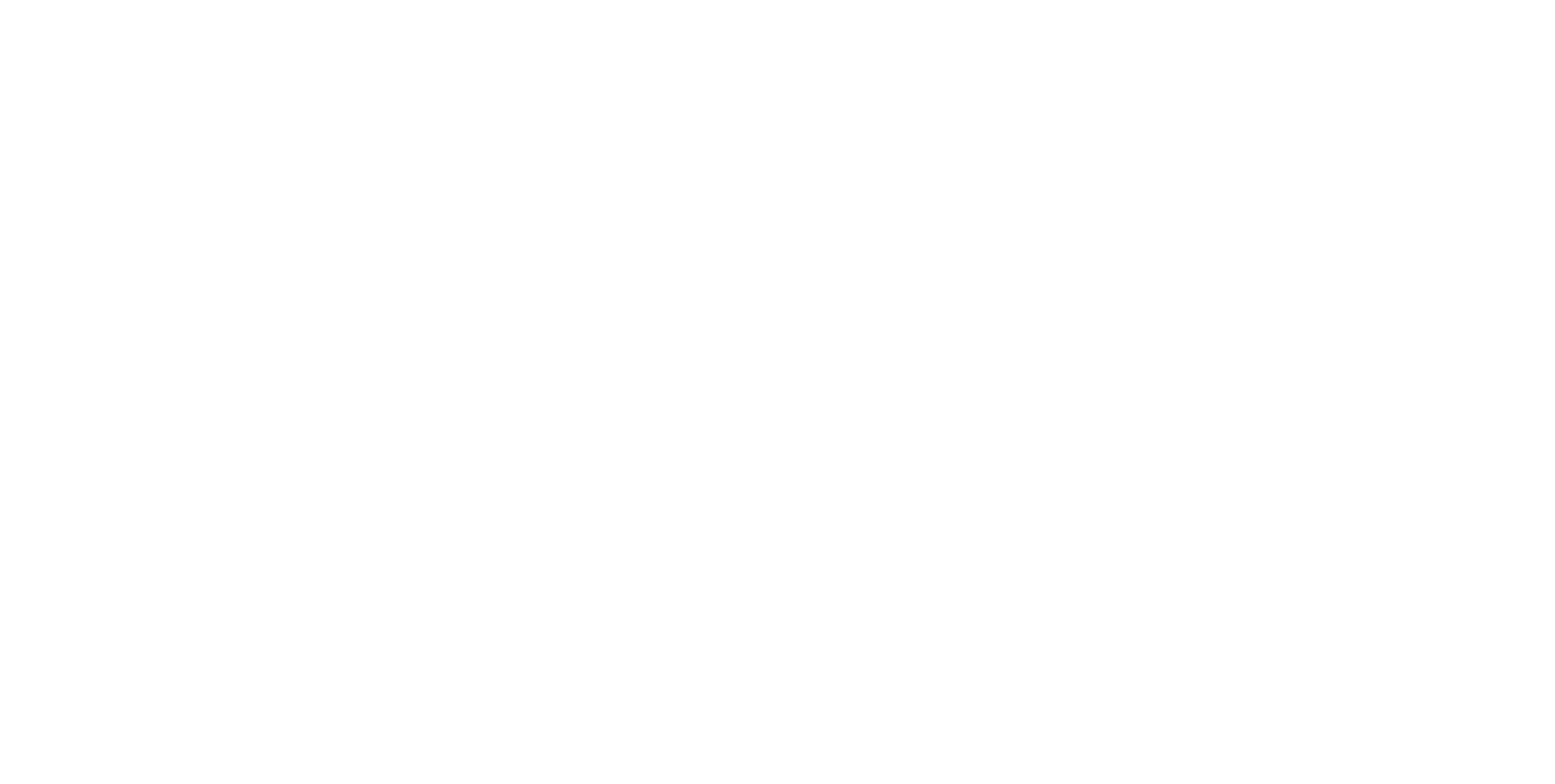 scroll, scrollTop: 0, scrollLeft: 0, axis: both 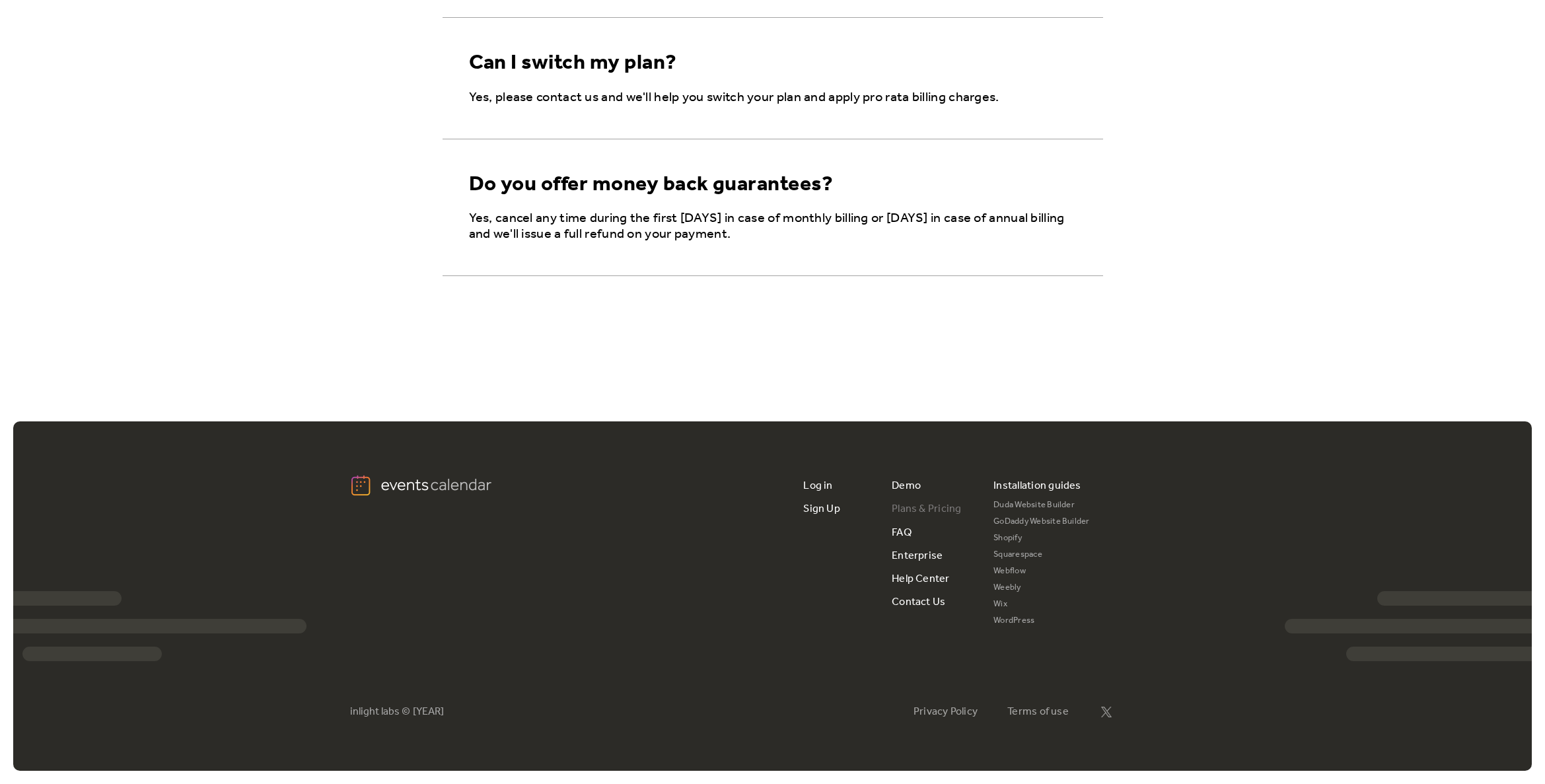 click on "Plans & Pricing" at bounding box center (927, 509) 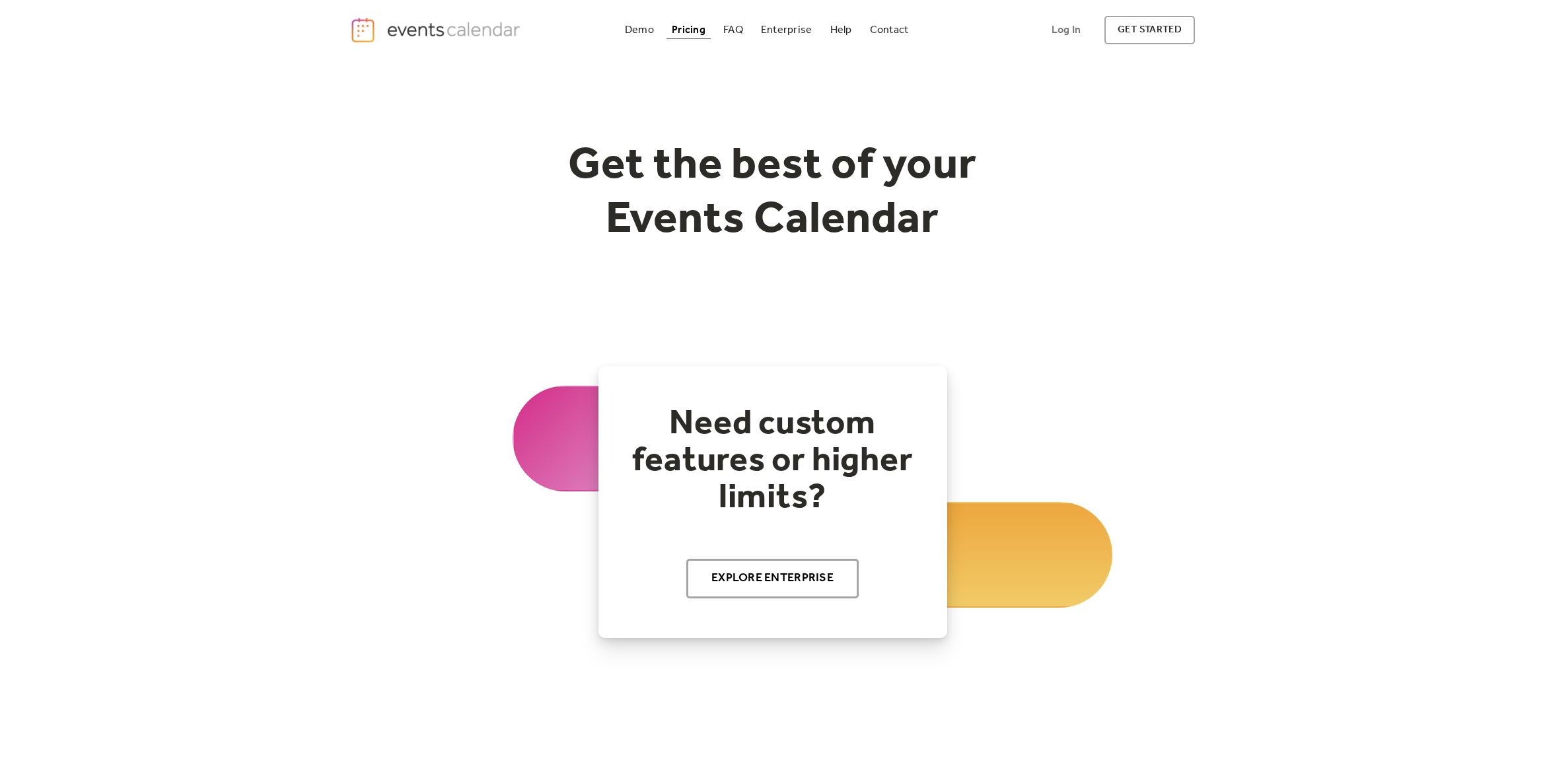 scroll, scrollTop: 0, scrollLeft: 0, axis: both 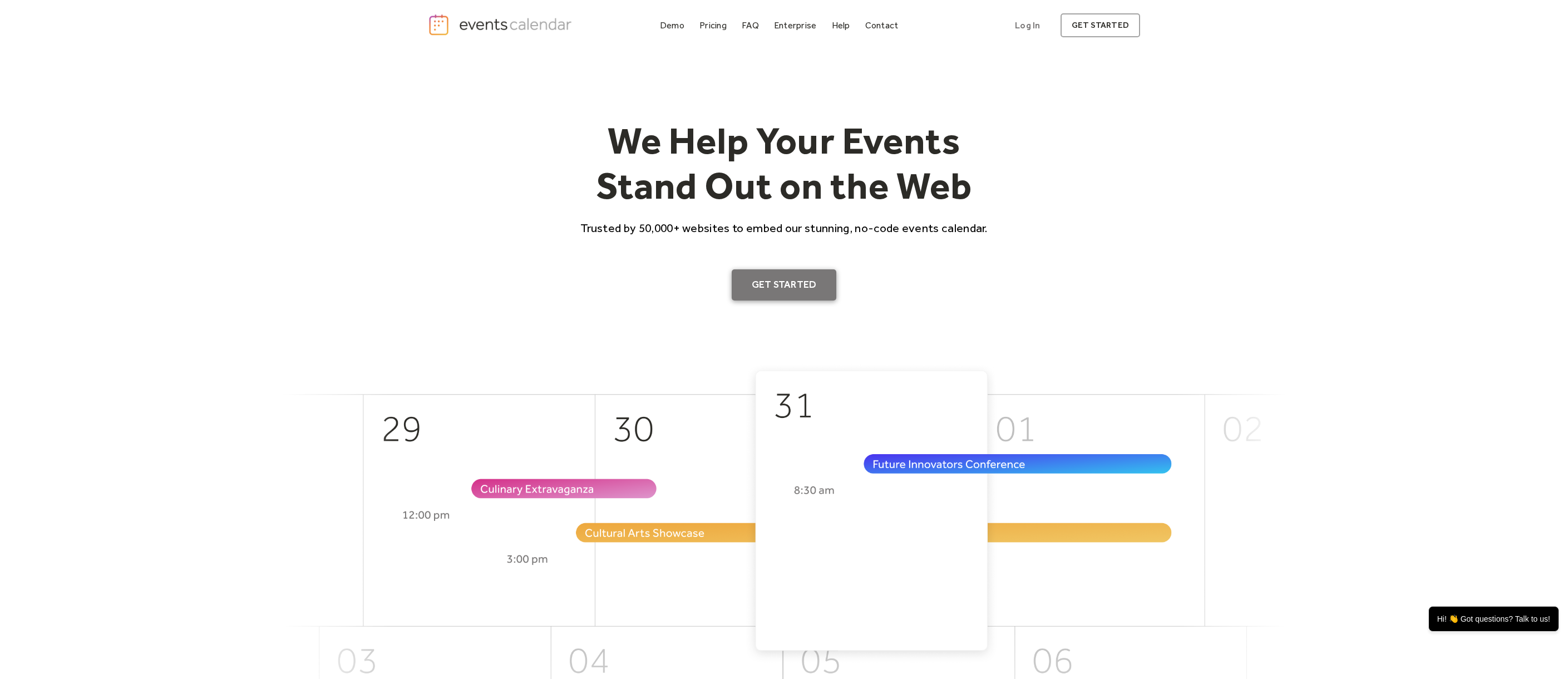 click on "Get Started" at bounding box center (784, 285) 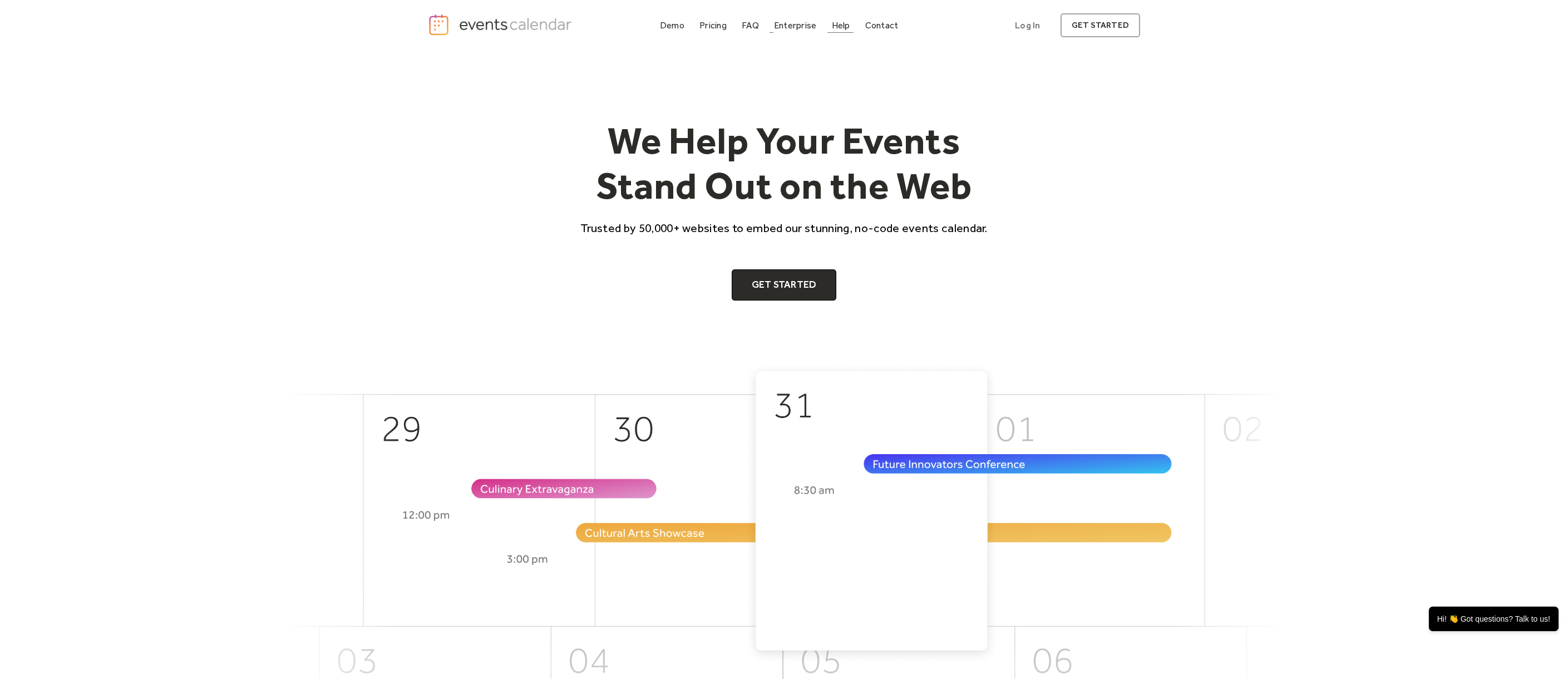 click on "Help" at bounding box center (841, 25) 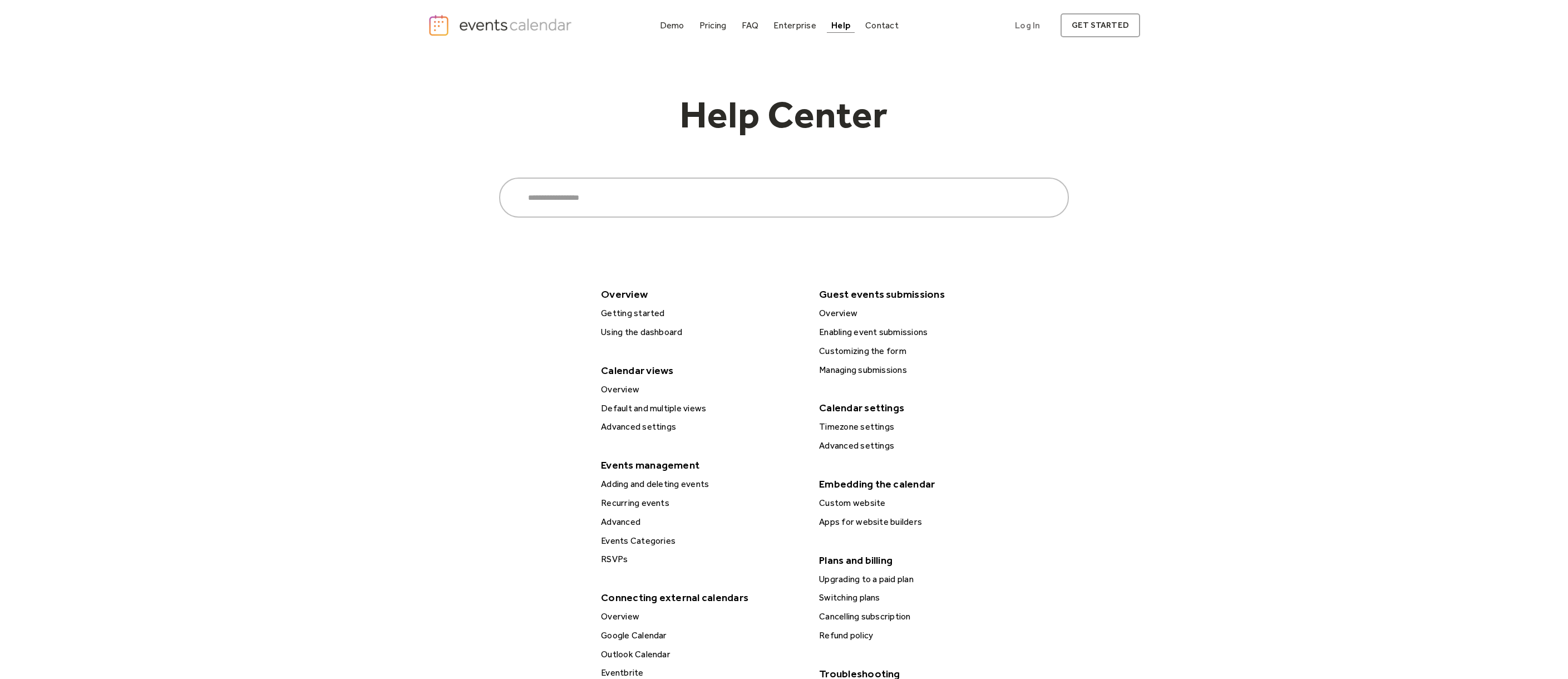 scroll, scrollTop: 0, scrollLeft: 0, axis: both 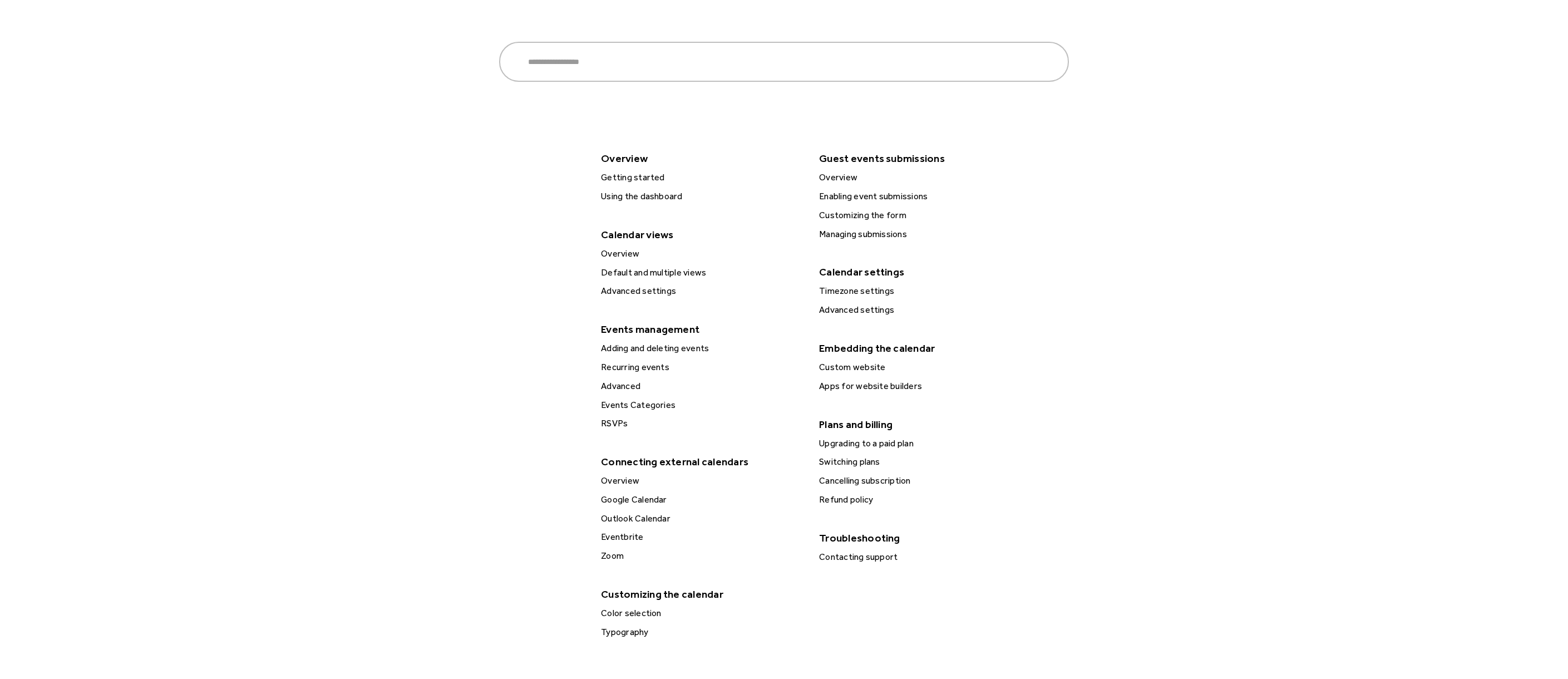 click on "Upgrading to a paid plan" at bounding box center [920, 444] 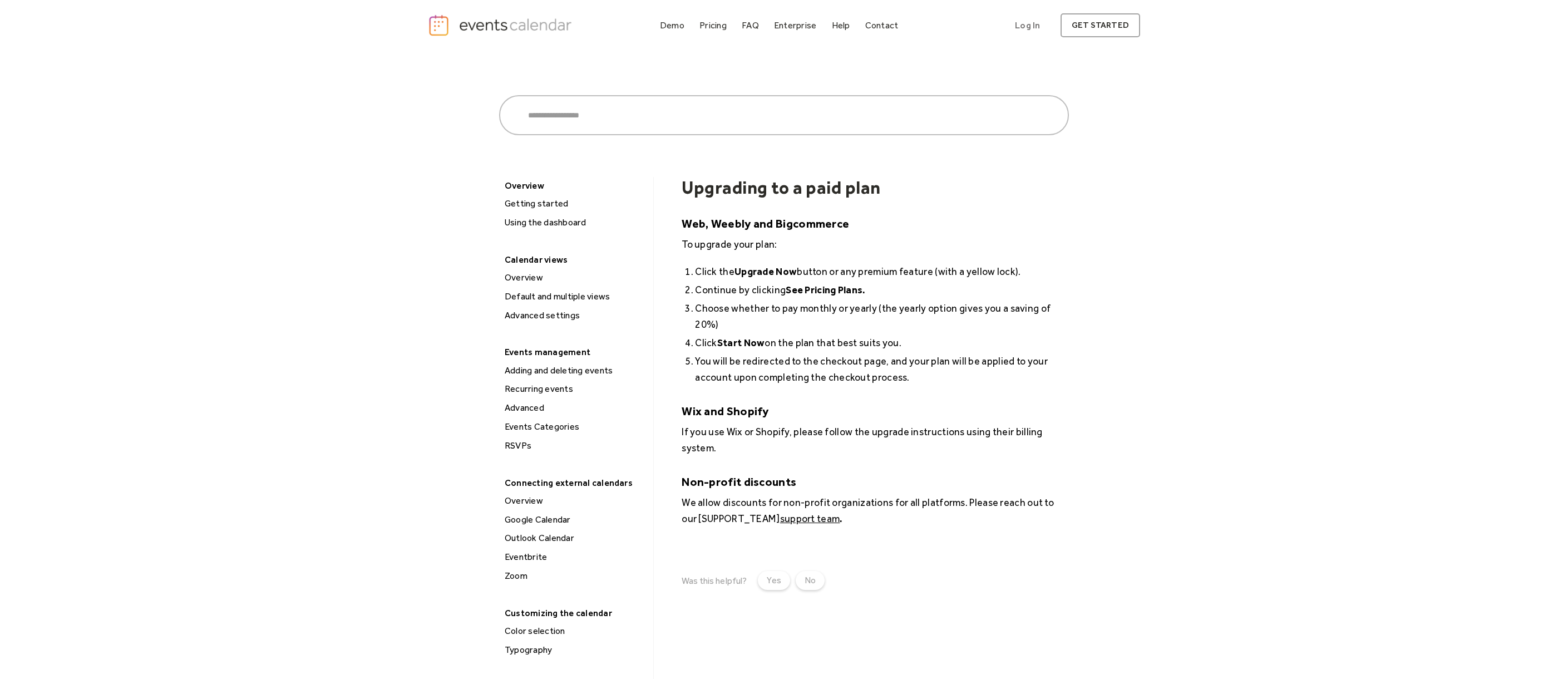 scroll, scrollTop: 0, scrollLeft: 0, axis: both 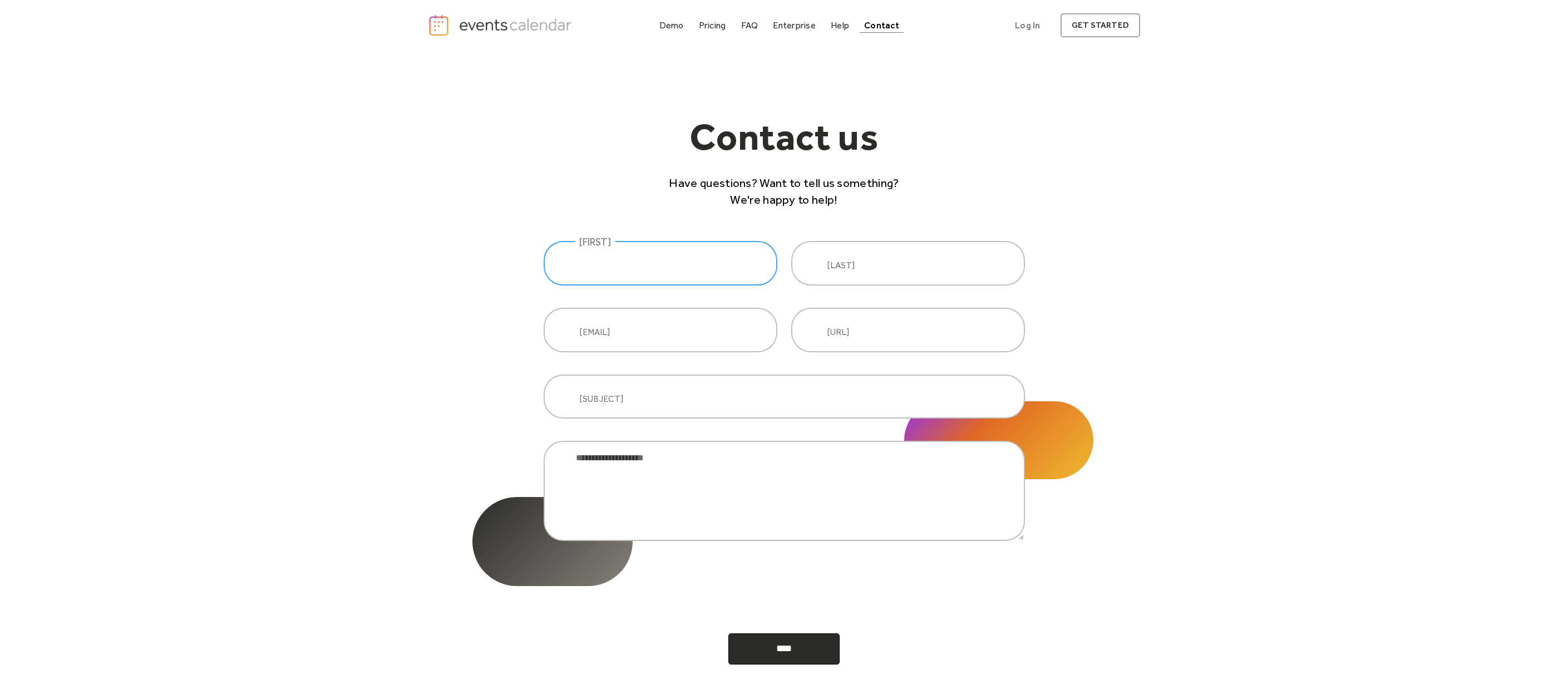 click at bounding box center (660, 263) 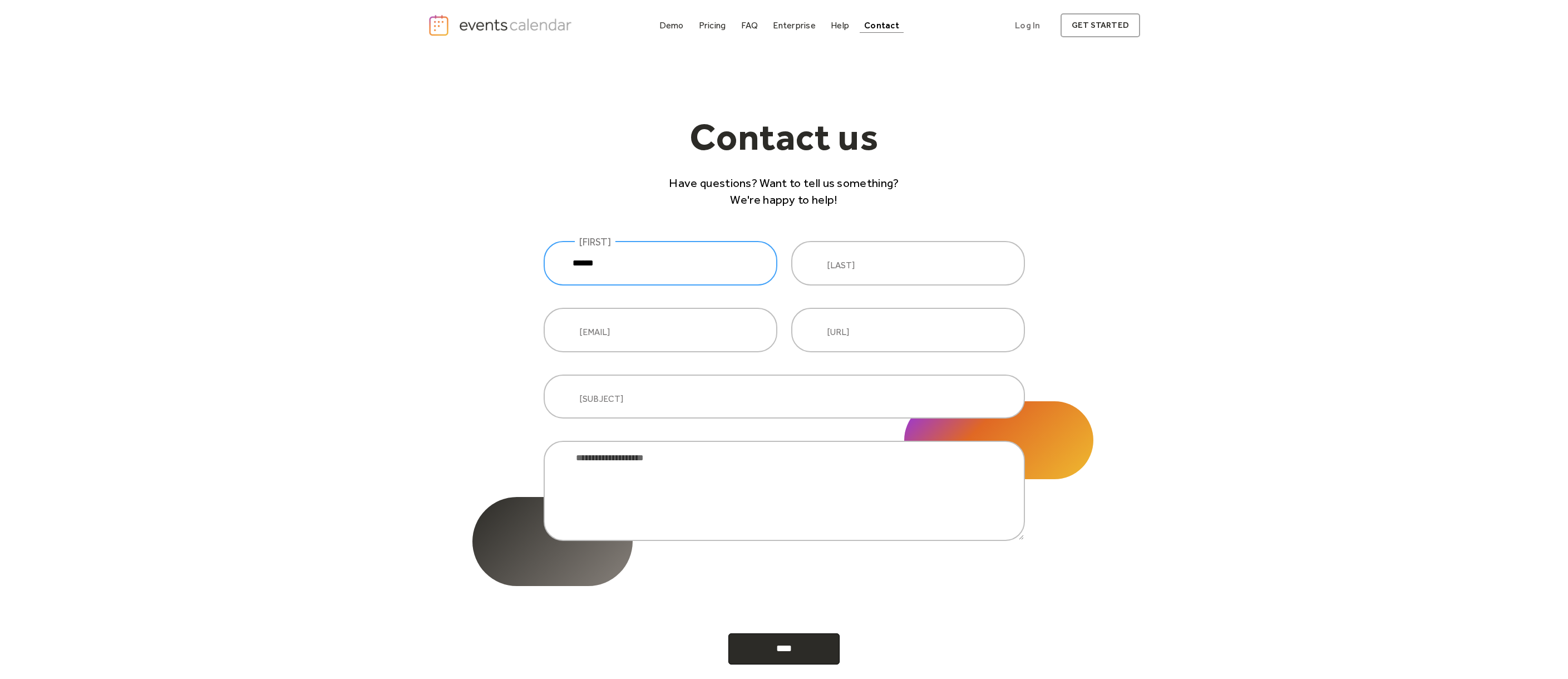 type on "******" 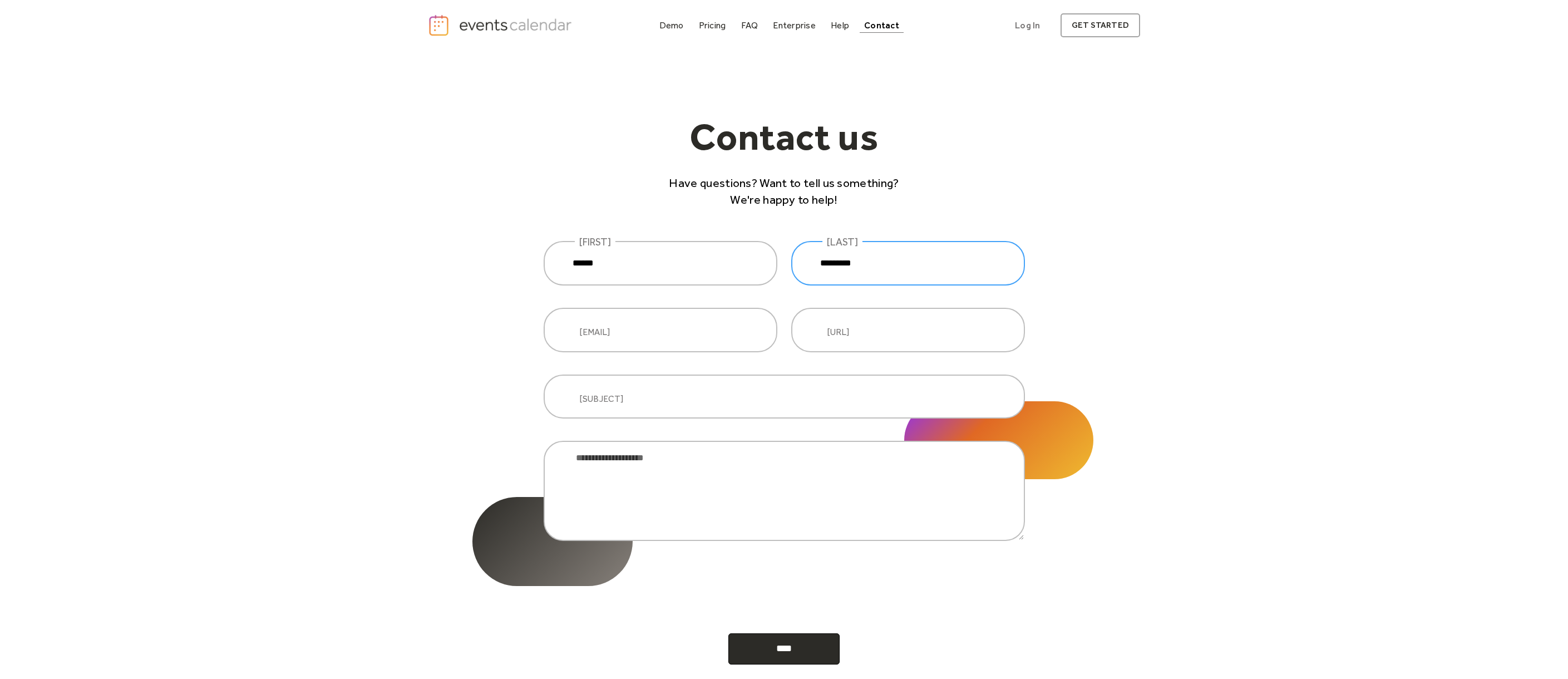type on "*********" 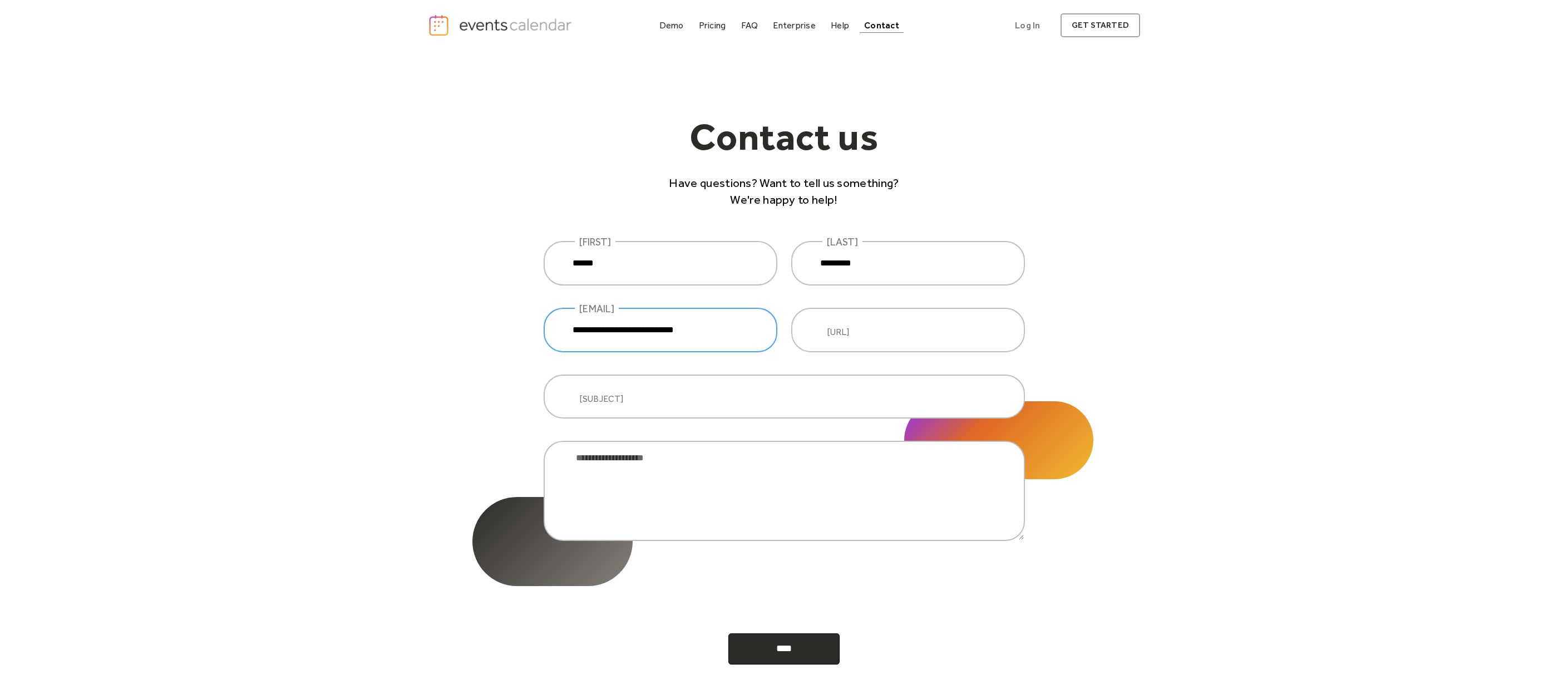 type on "**********" 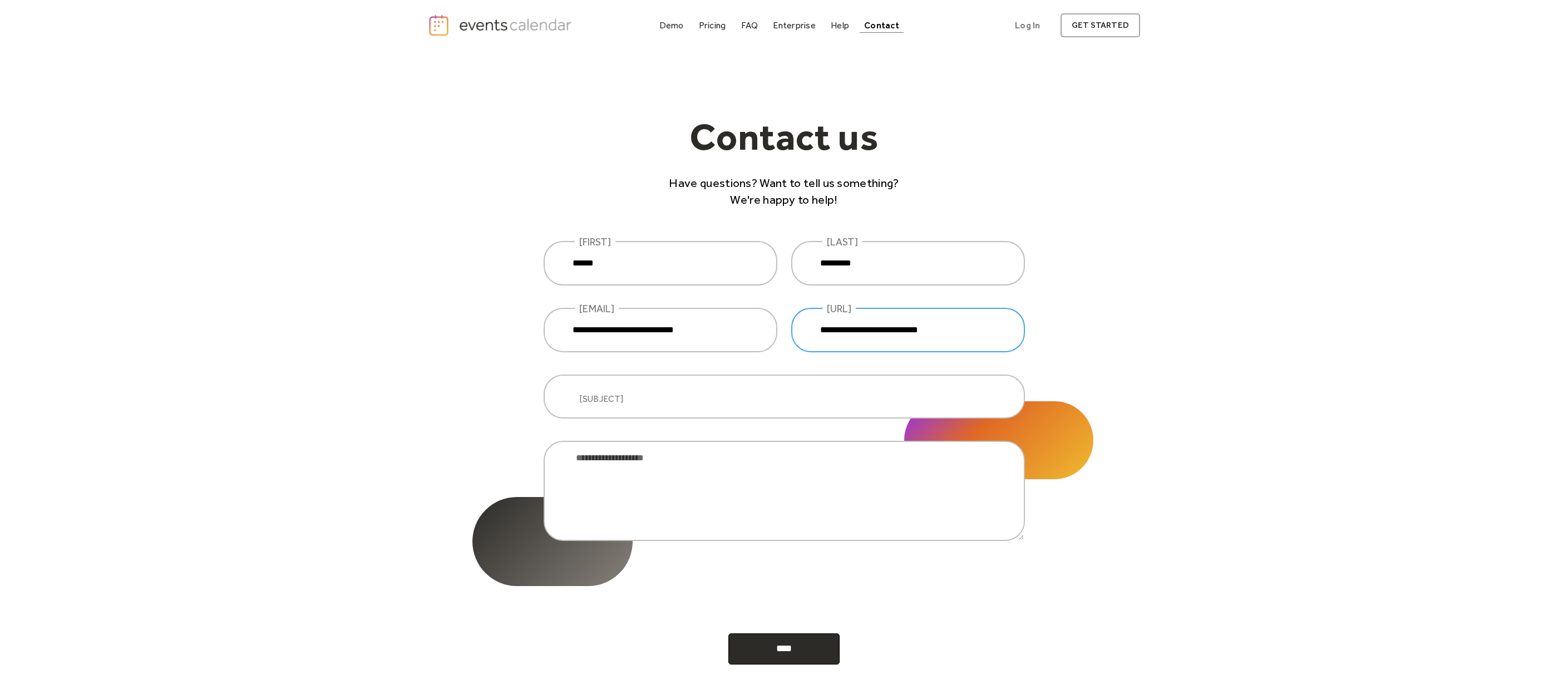 type on "**********" 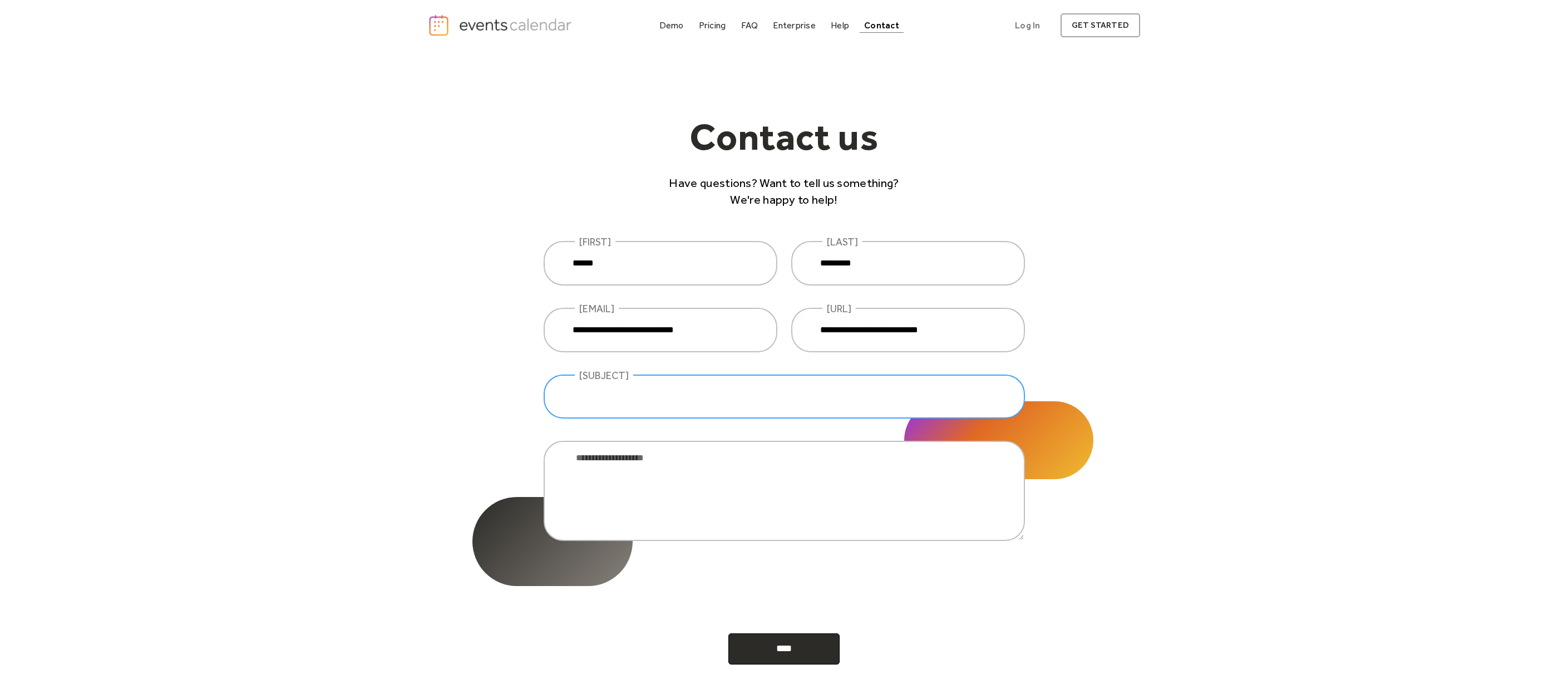 click at bounding box center [784, 397] 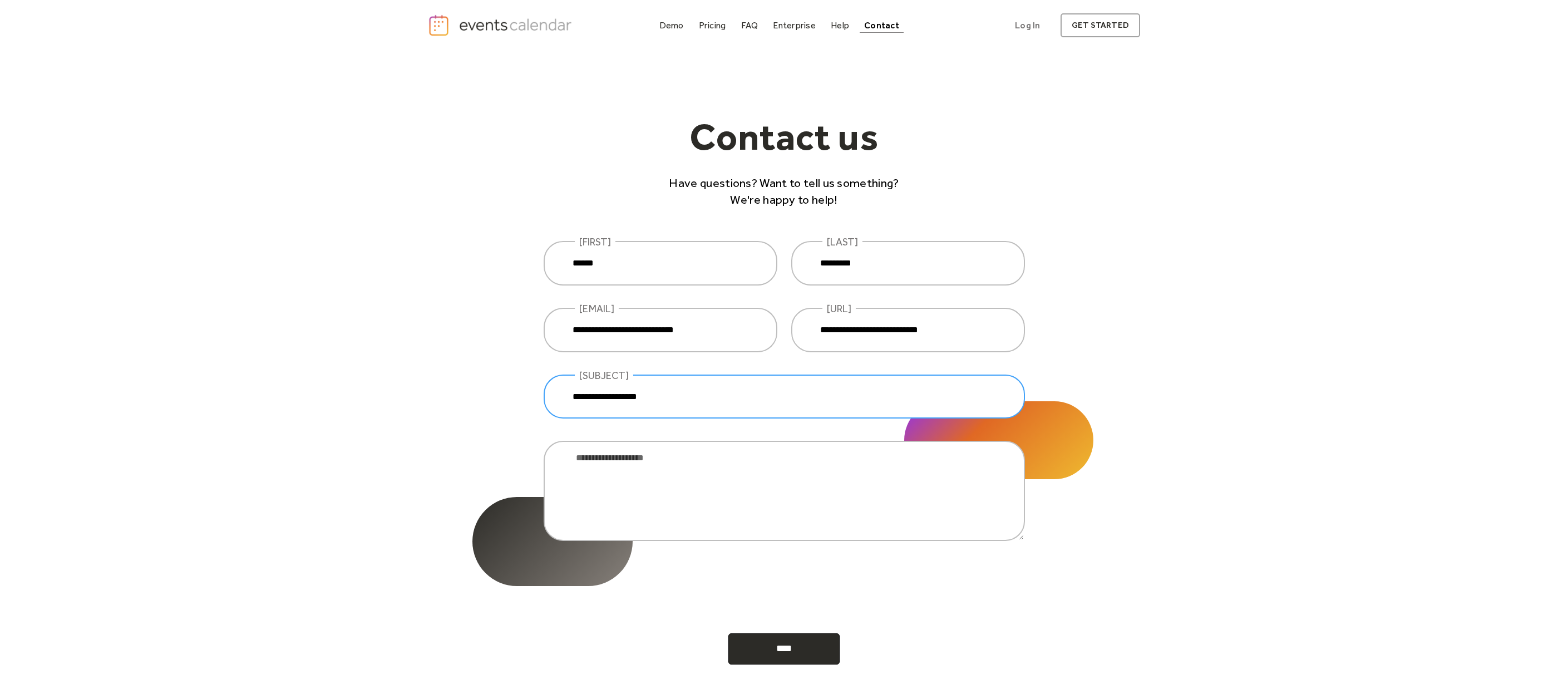 type on "**********" 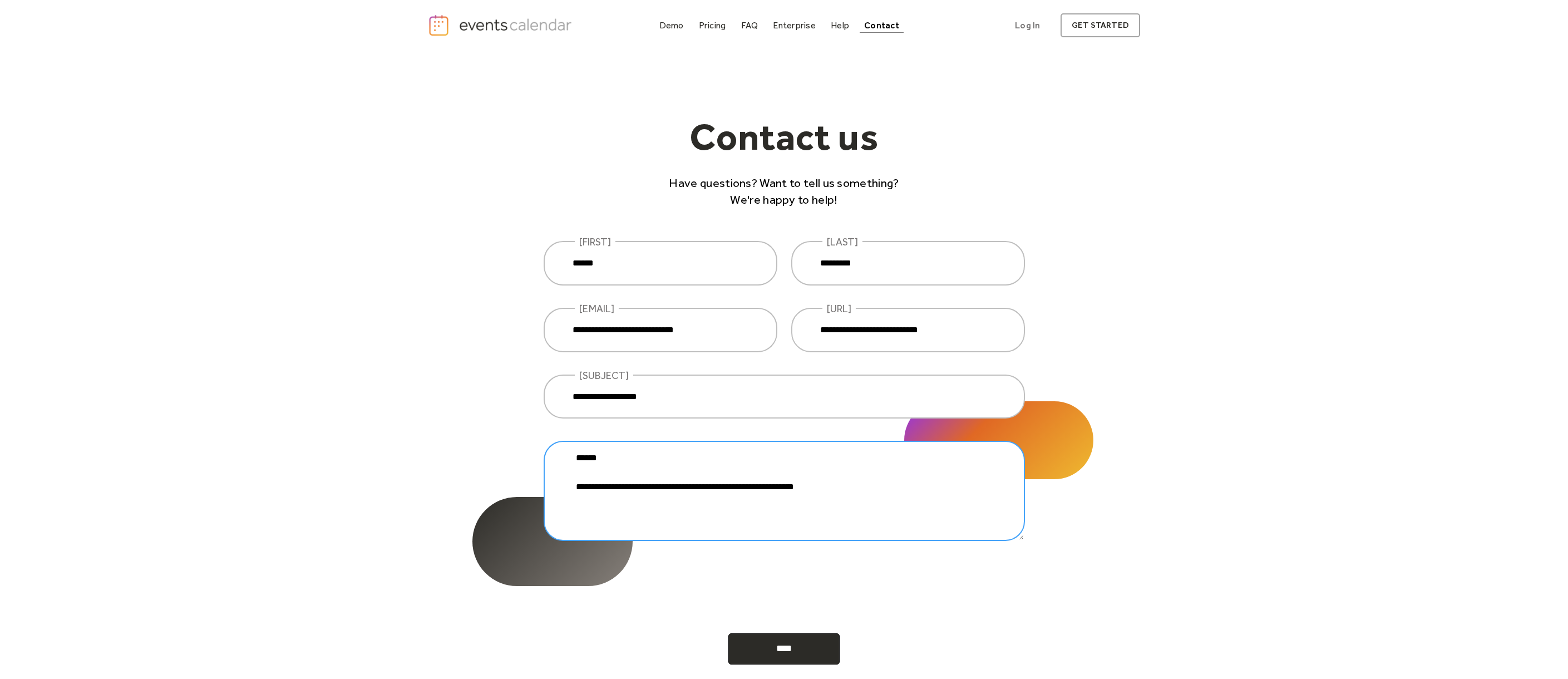 type on "**********" 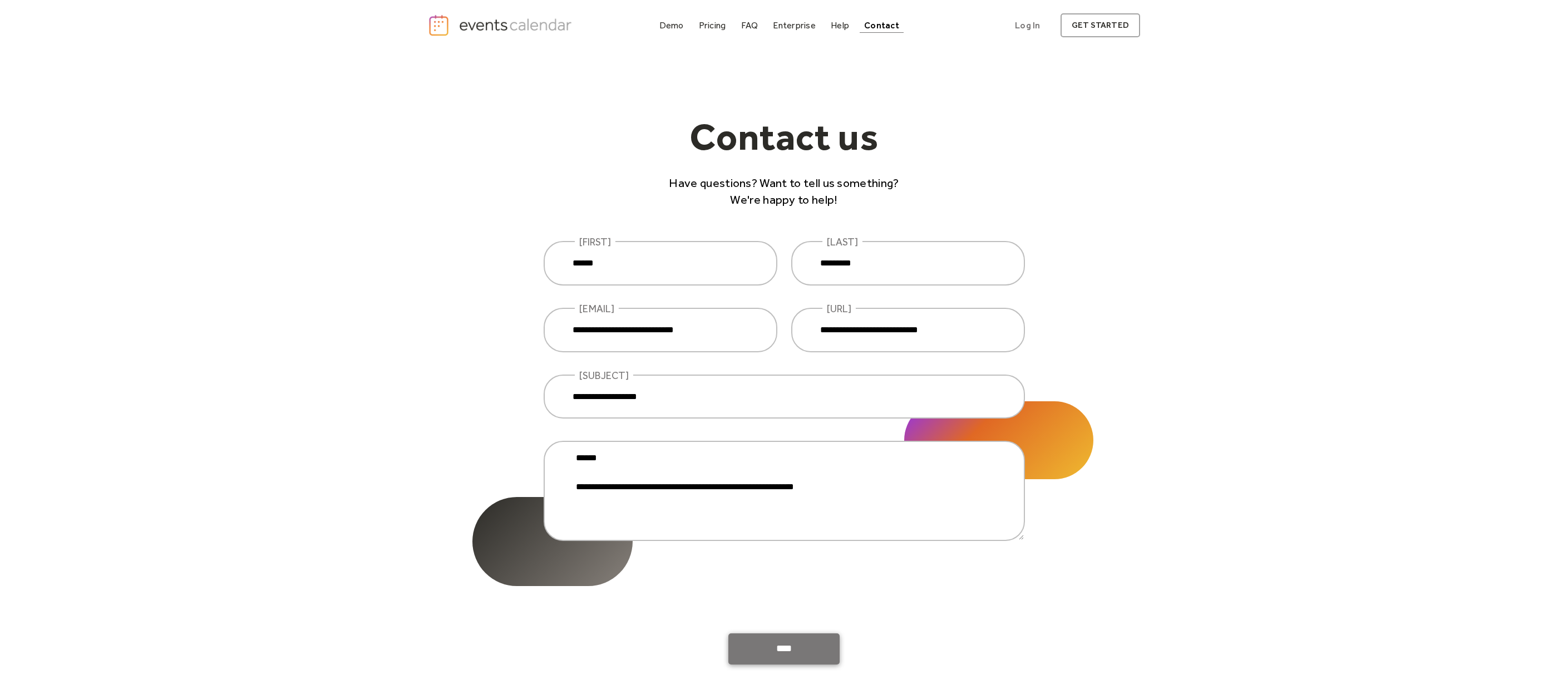 click on "****" at bounding box center [784, 649] 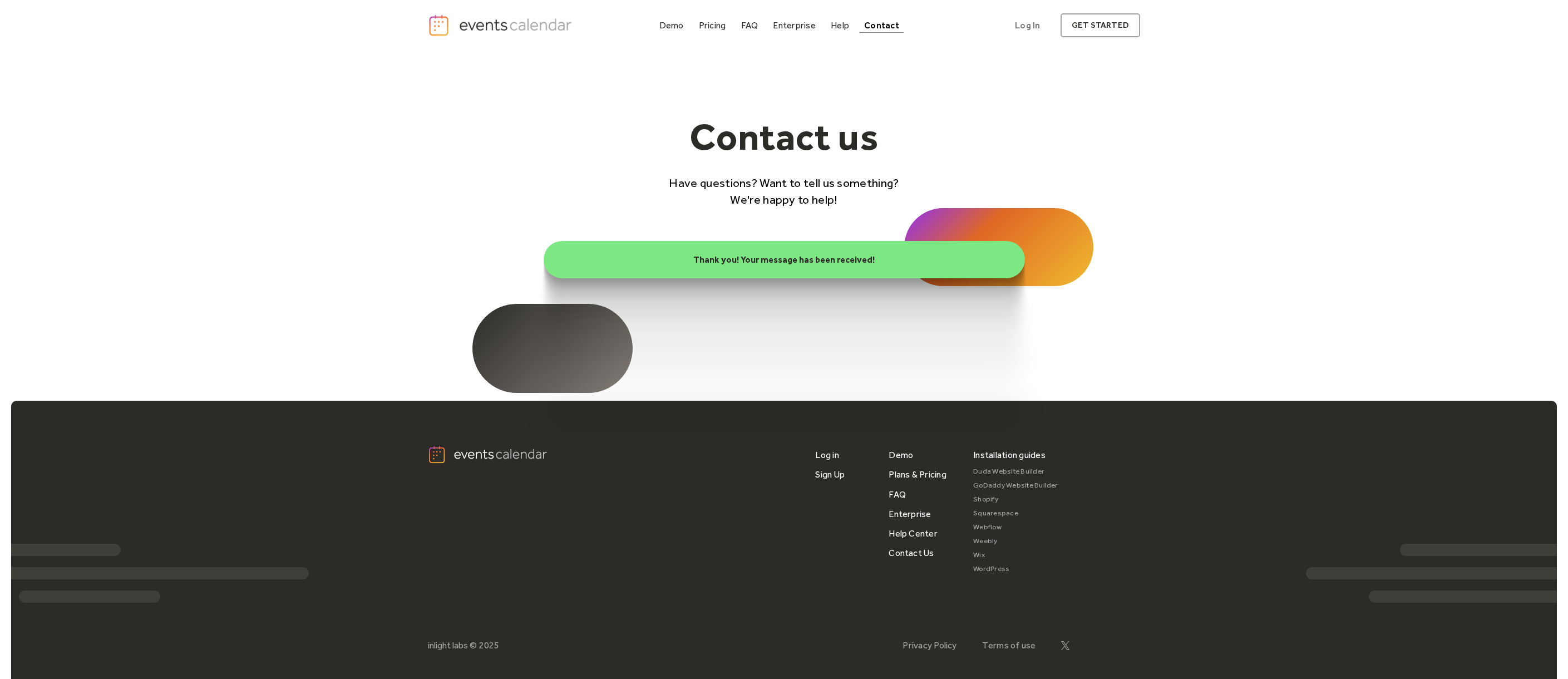 scroll, scrollTop: 23, scrollLeft: 0, axis: vertical 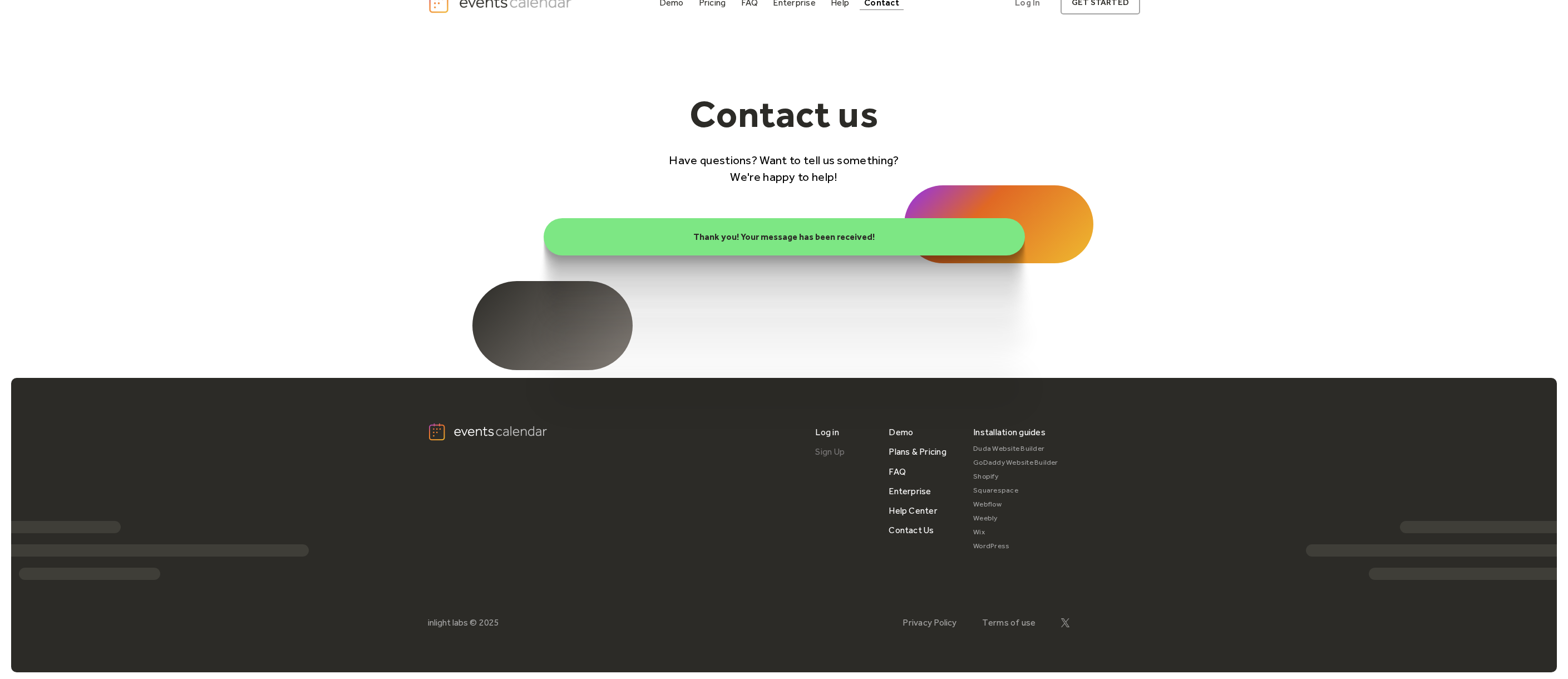 click on "Sign Up" at bounding box center [830, 451] 